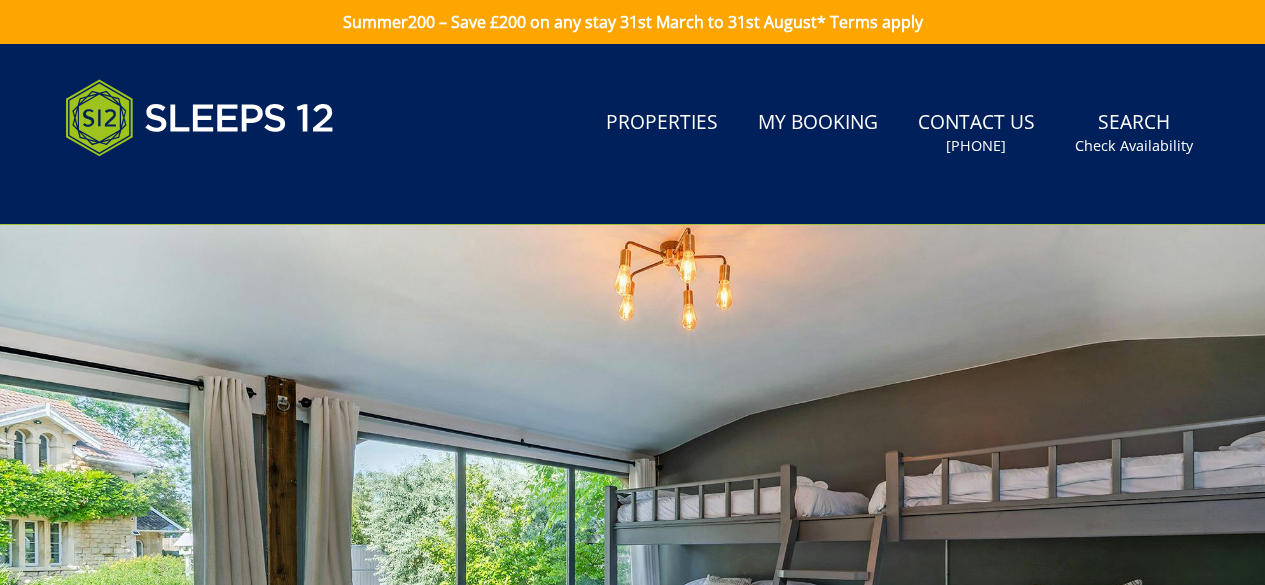 scroll, scrollTop: 0, scrollLeft: 0, axis: both 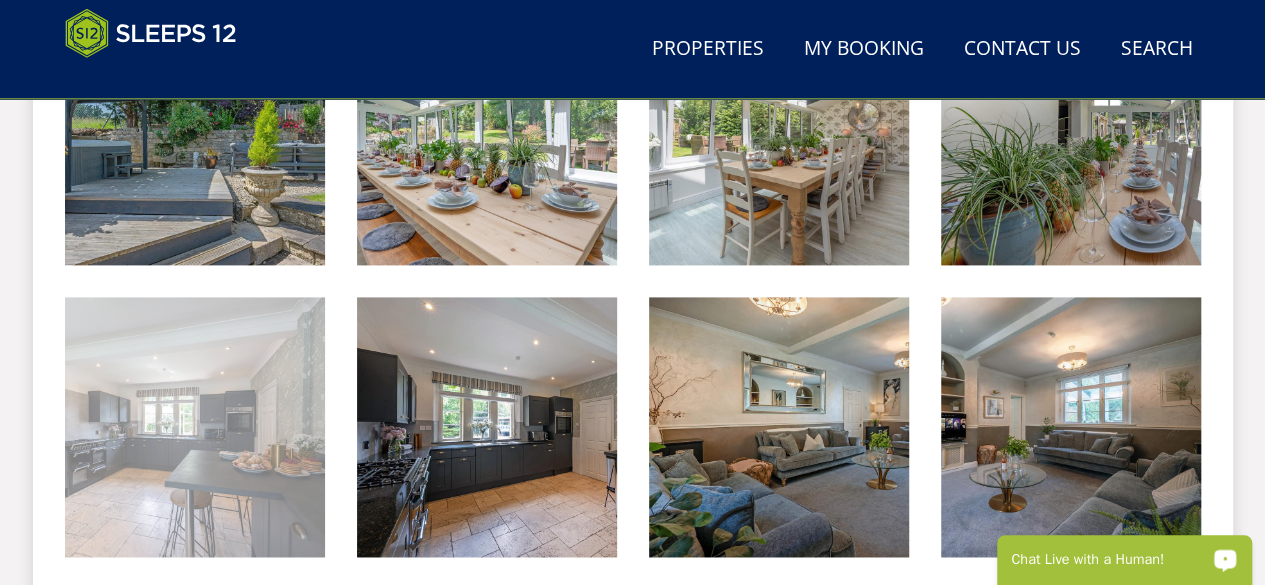 click at bounding box center [195, 427] 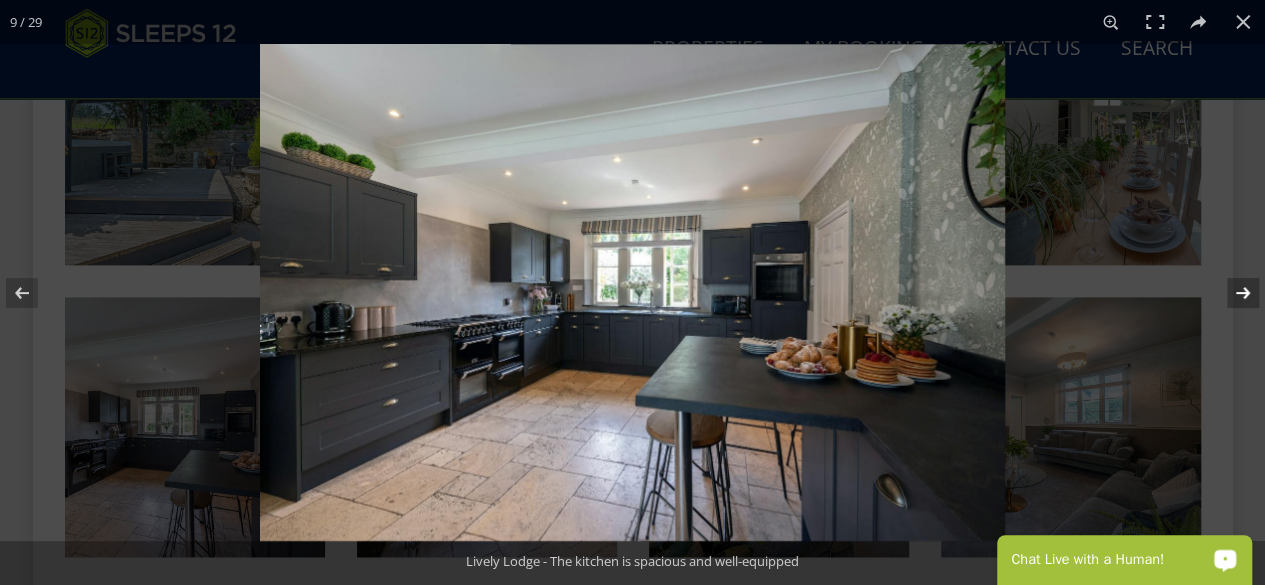 click at bounding box center (1230, 293) 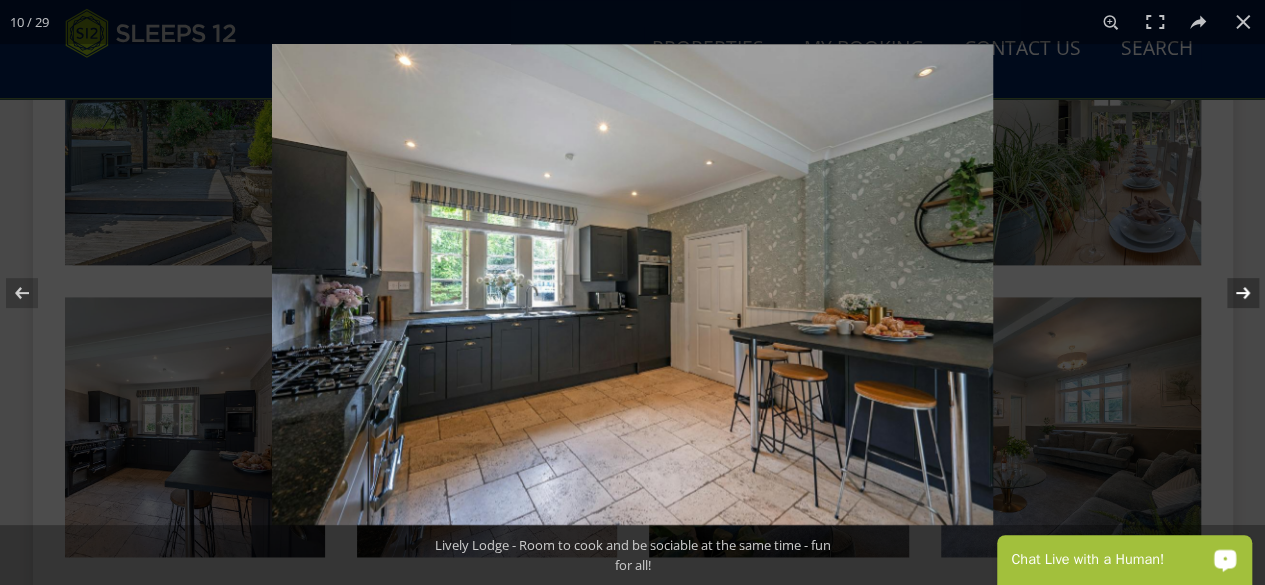 click at bounding box center (1230, 293) 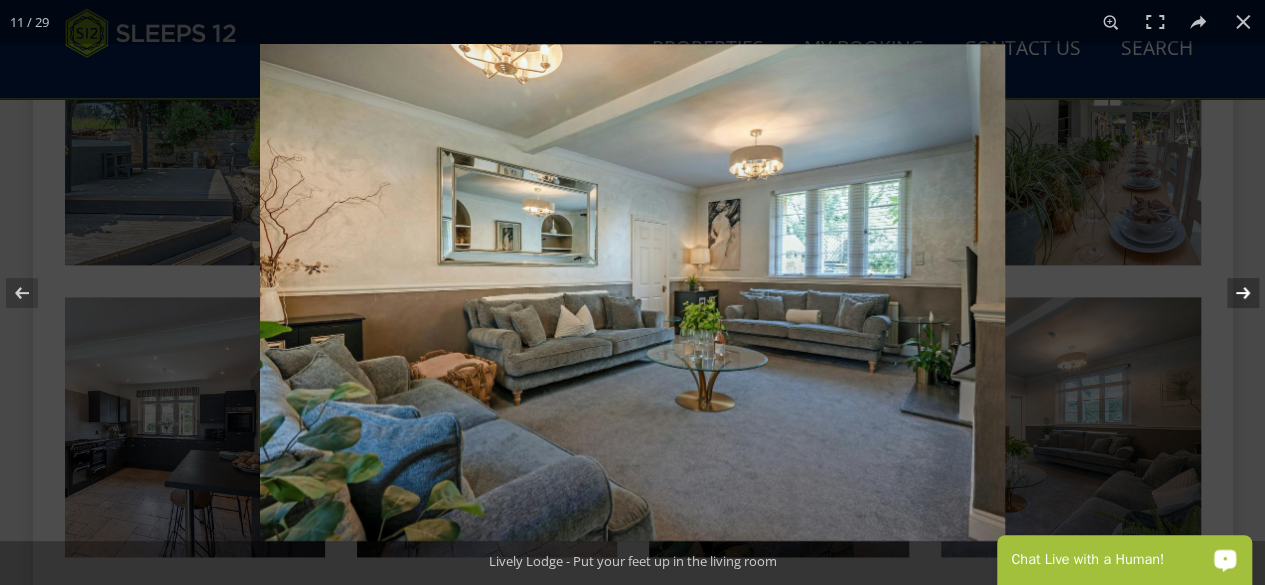 click at bounding box center (1230, 293) 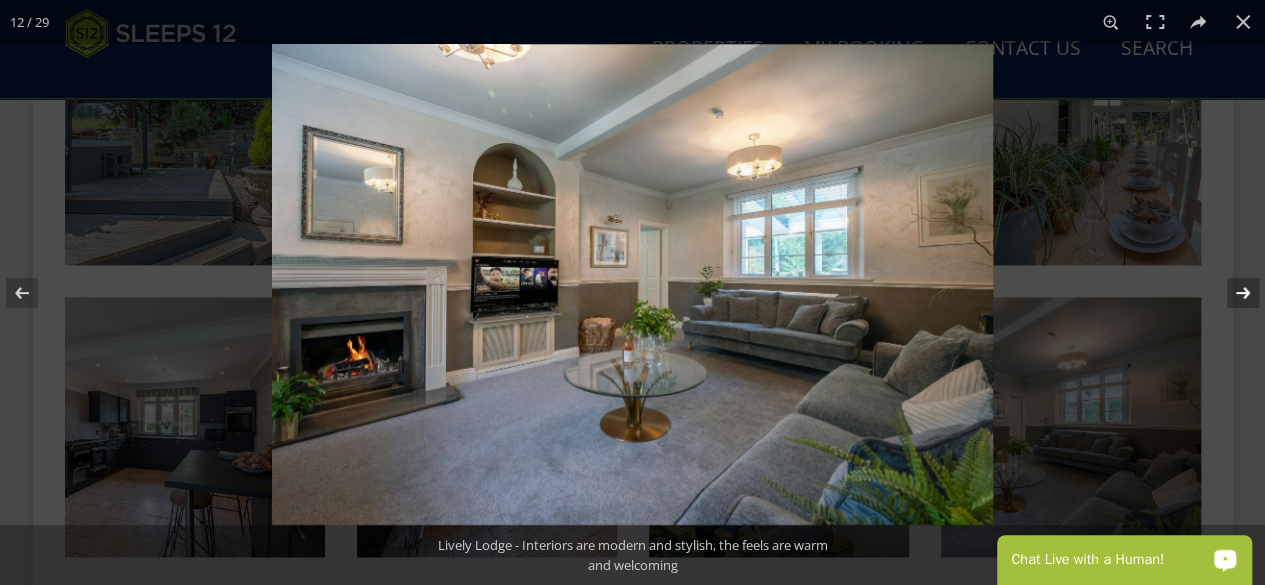 click at bounding box center [1230, 293] 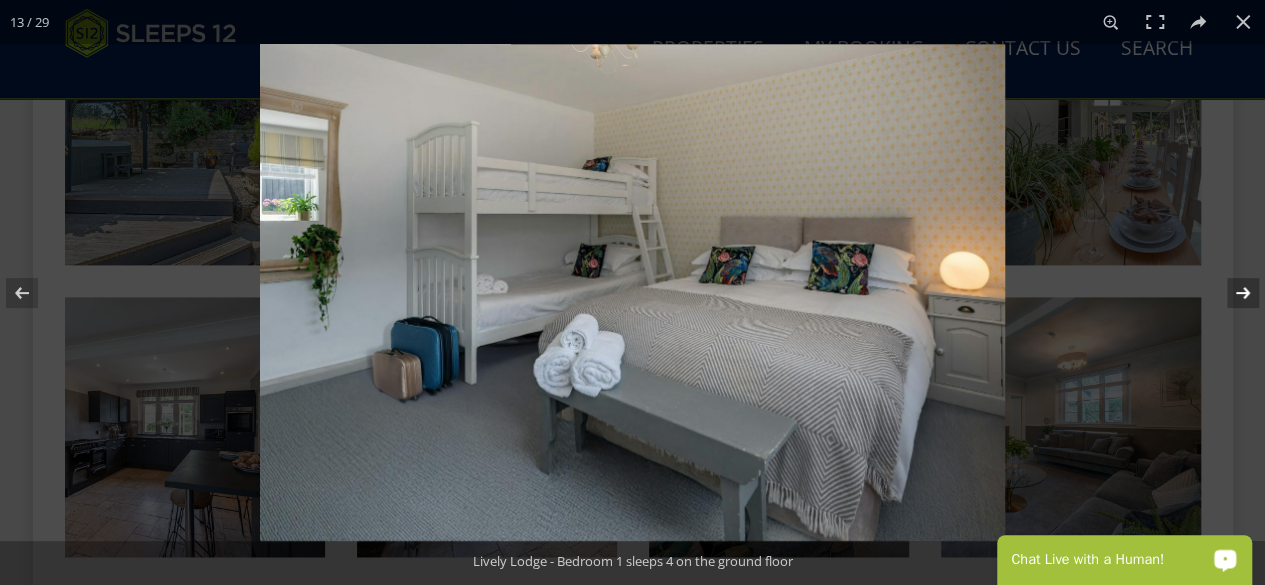 click at bounding box center [1230, 293] 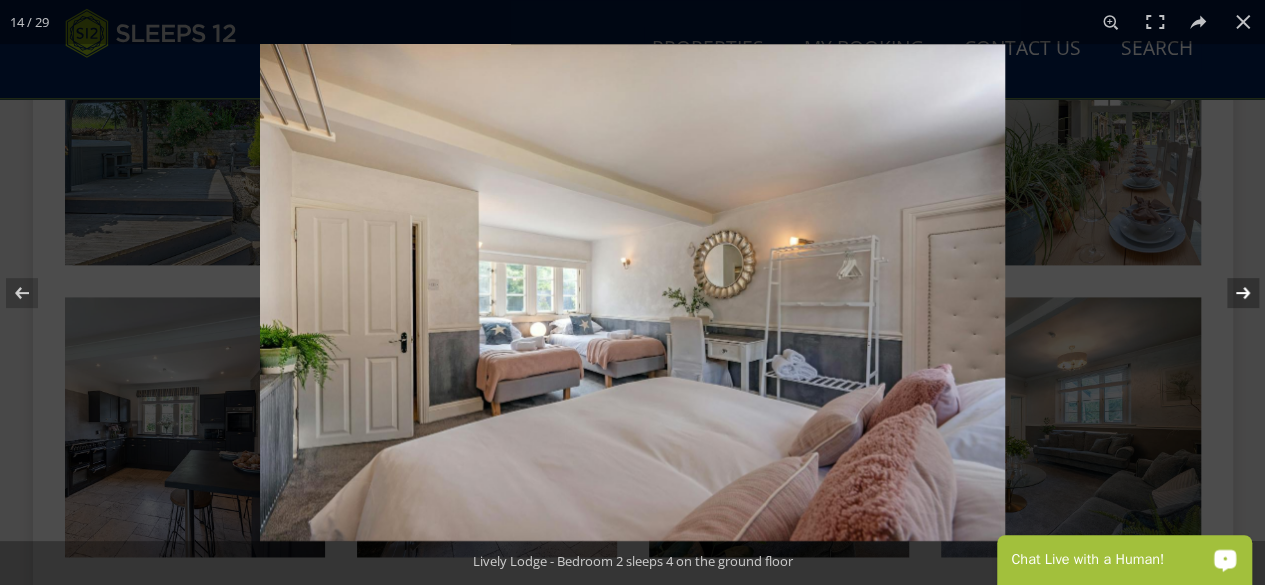 click at bounding box center (1230, 293) 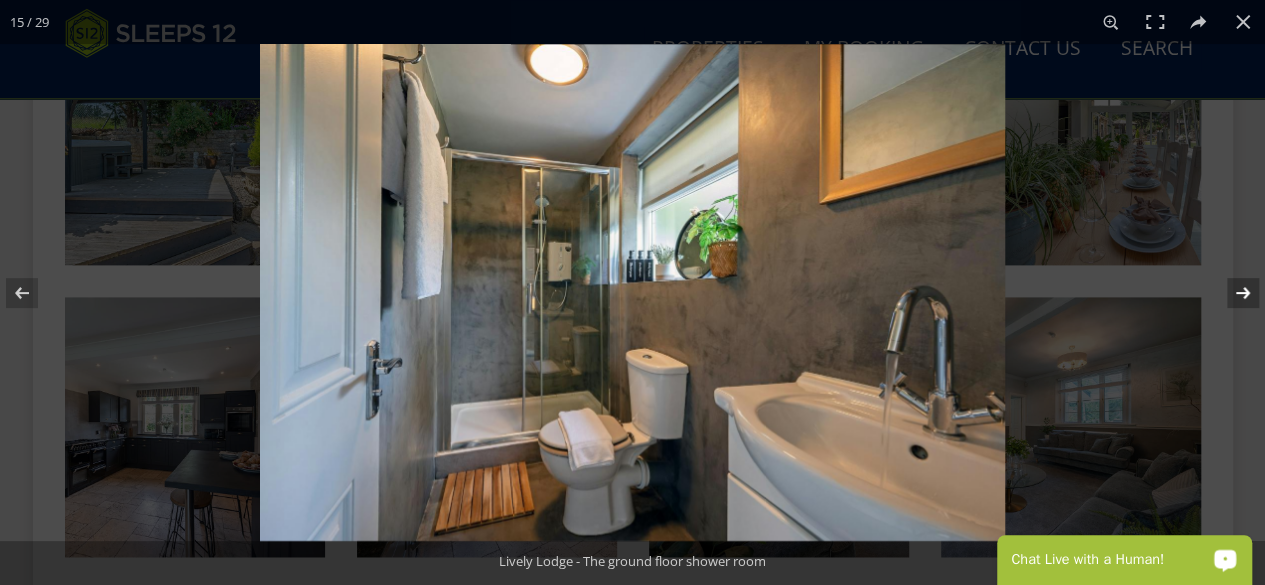click at bounding box center [1230, 293] 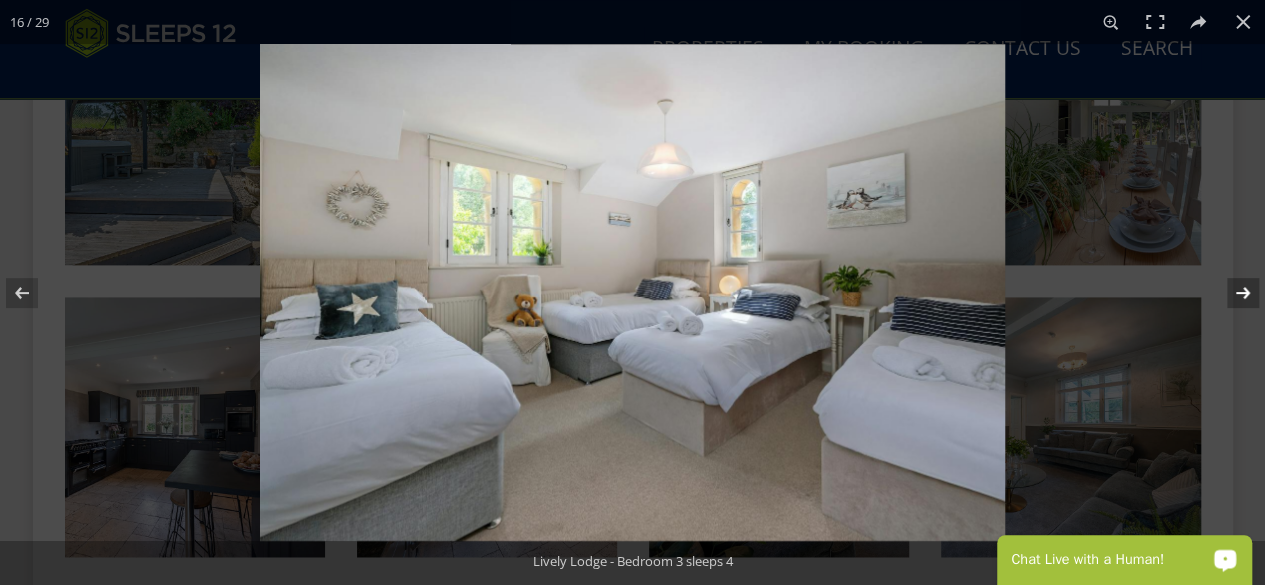 click at bounding box center (1230, 293) 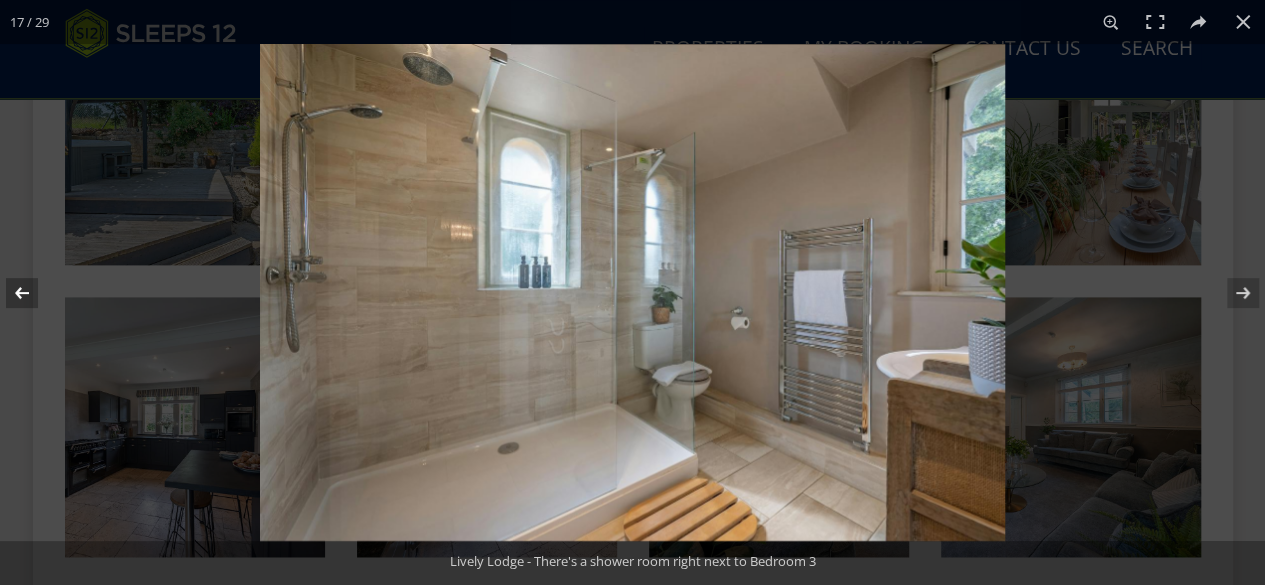 click at bounding box center (35, 293) 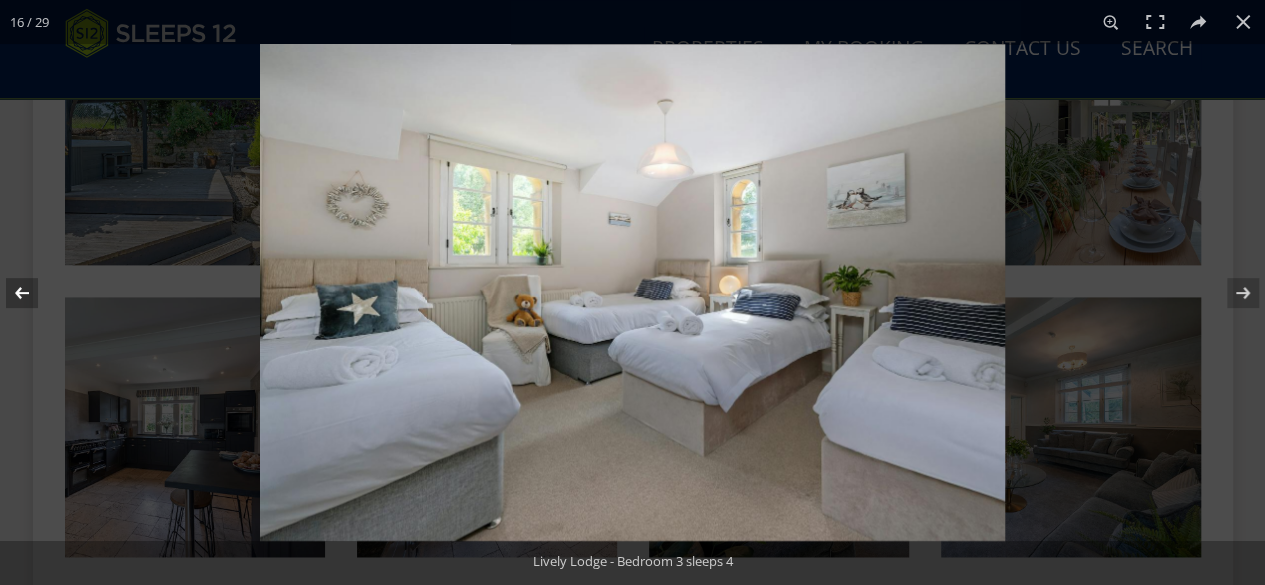 click at bounding box center [35, 293] 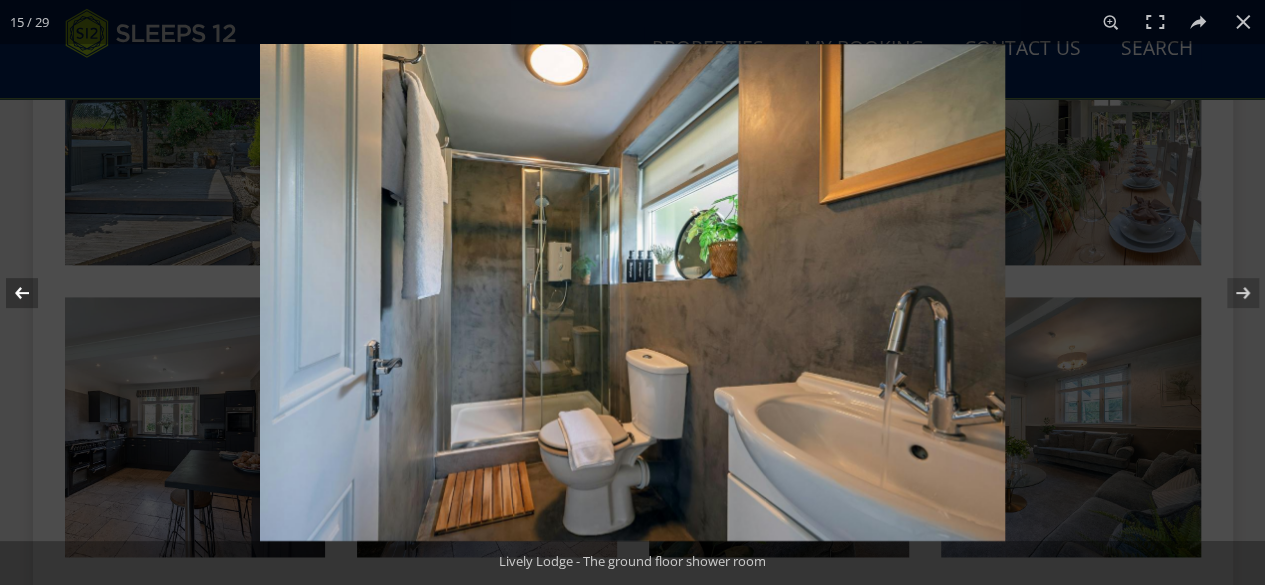 click at bounding box center (35, 293) 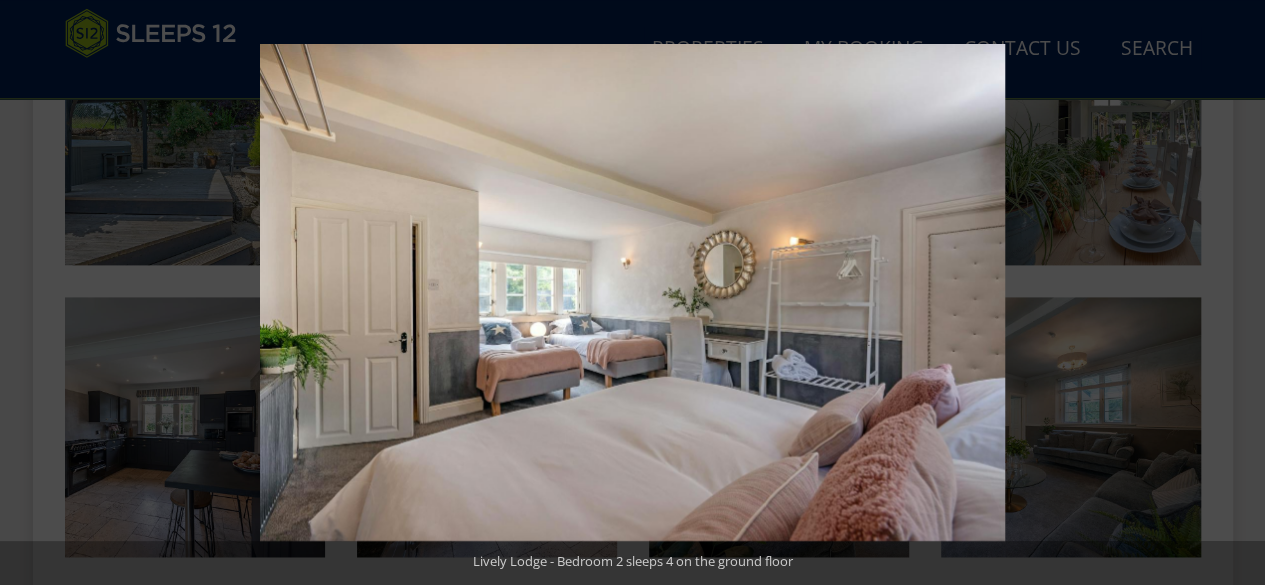 click at bounding box center [35, 293] 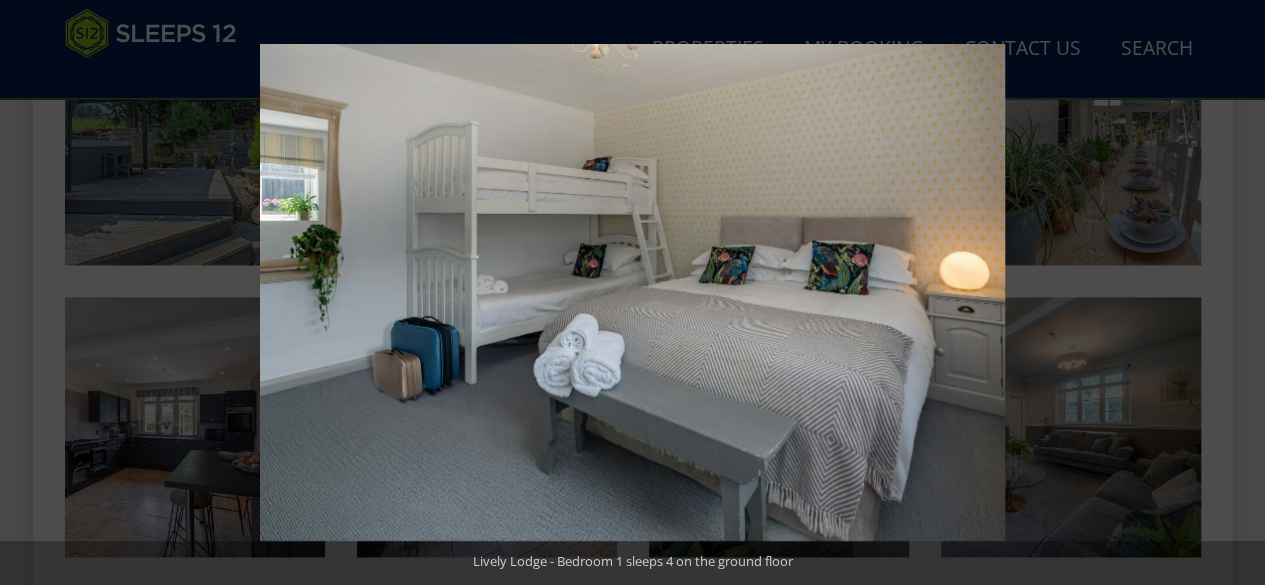 click at bounding box center (35, 293) 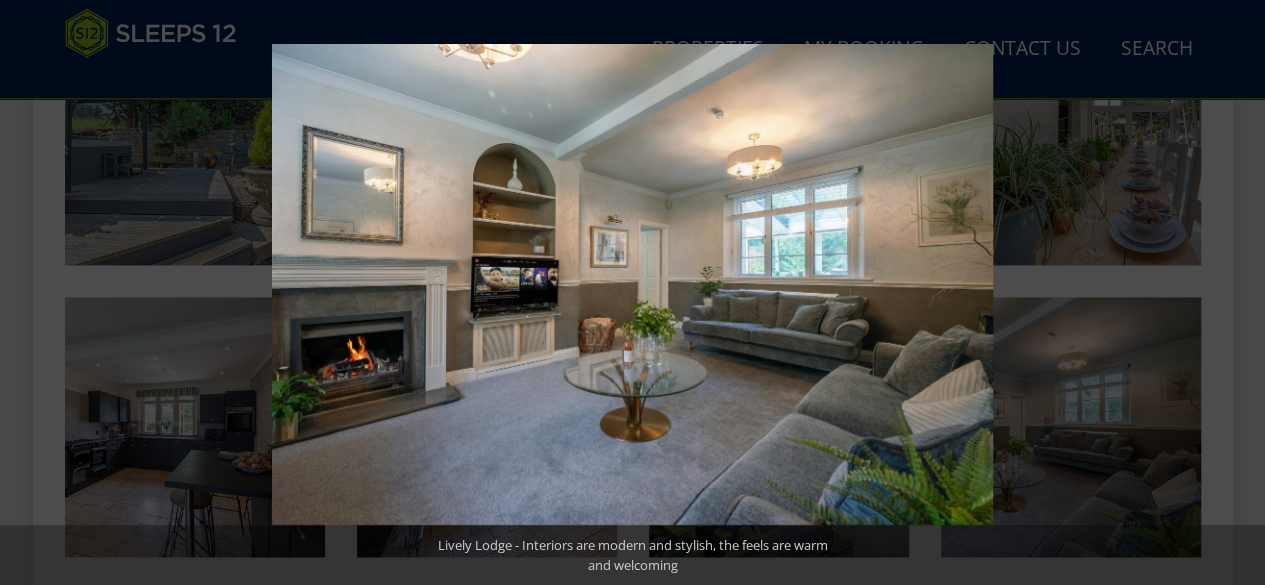 click at bounding box center (35, 293) 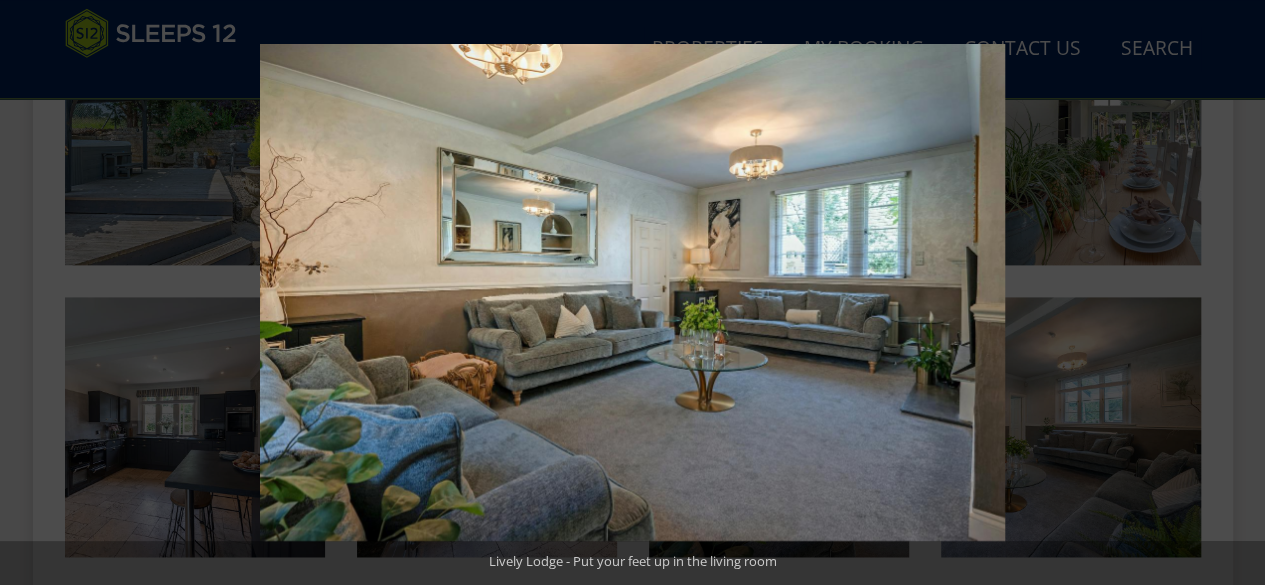 click at bounding box center (35, 293) 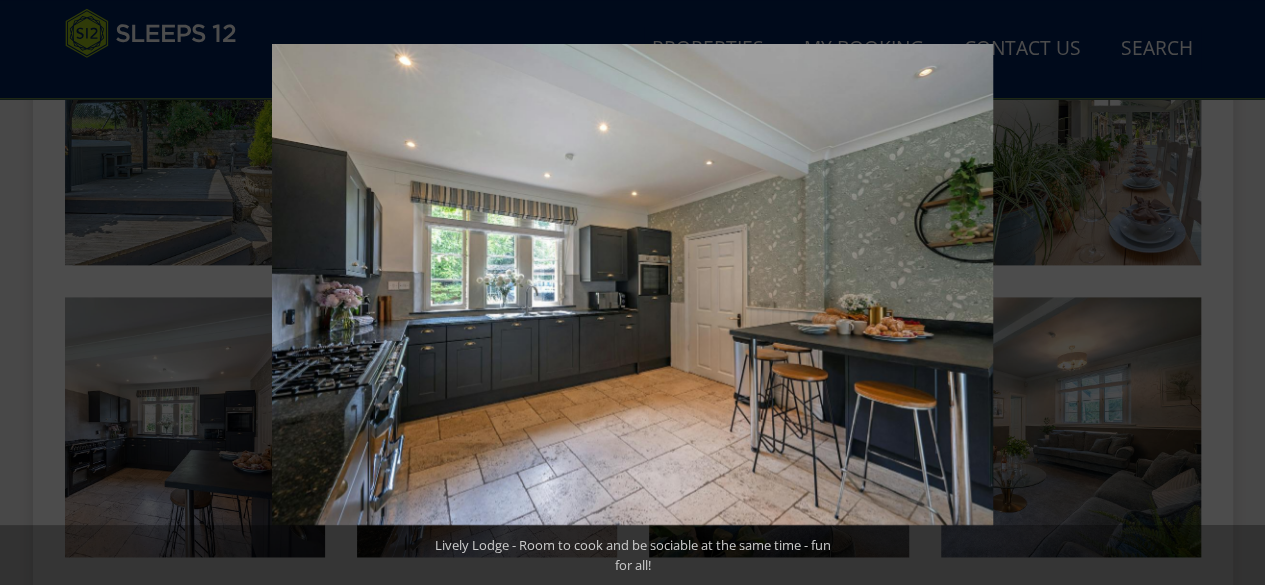 click at bounding box center (35, 293) 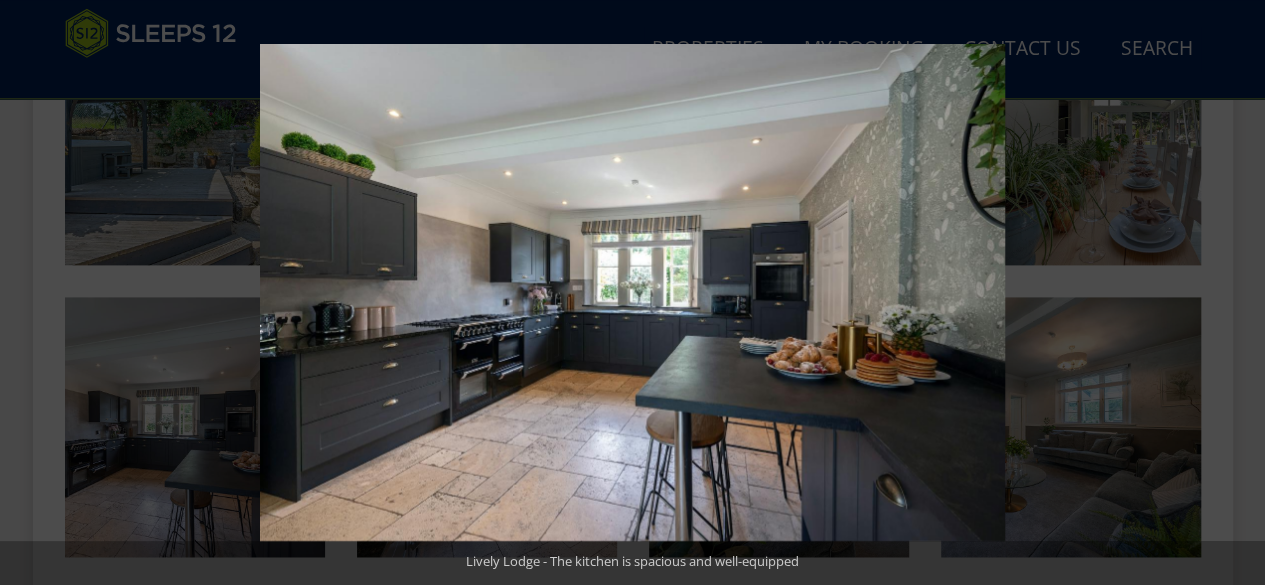 click at bounding box center (35, 293) 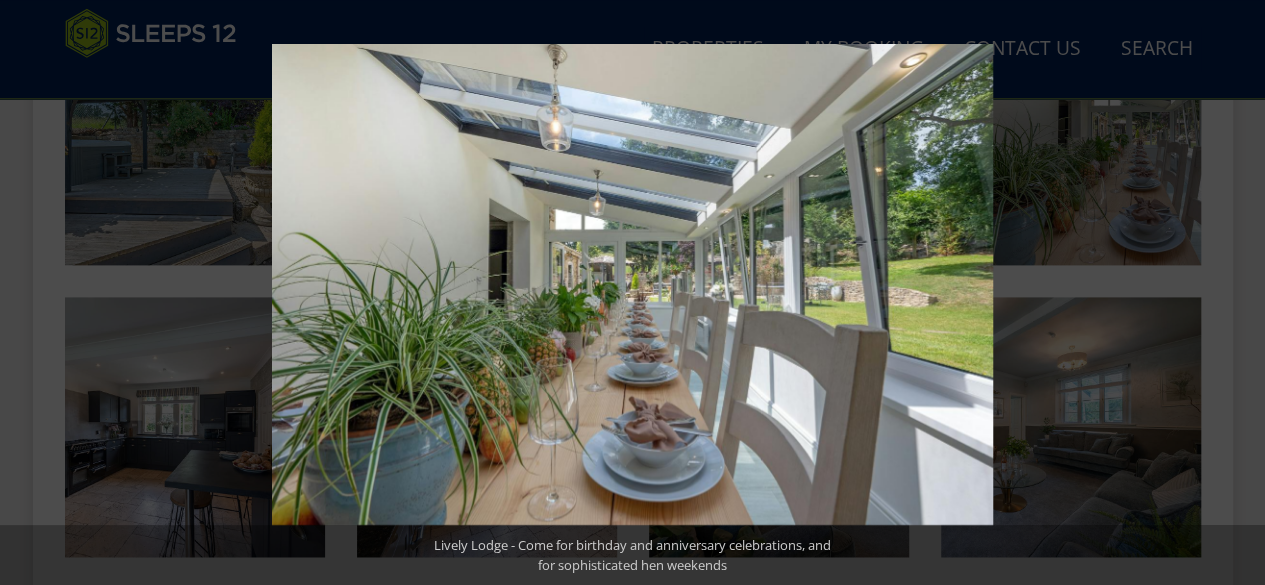 click at bounding box center (35, 293) 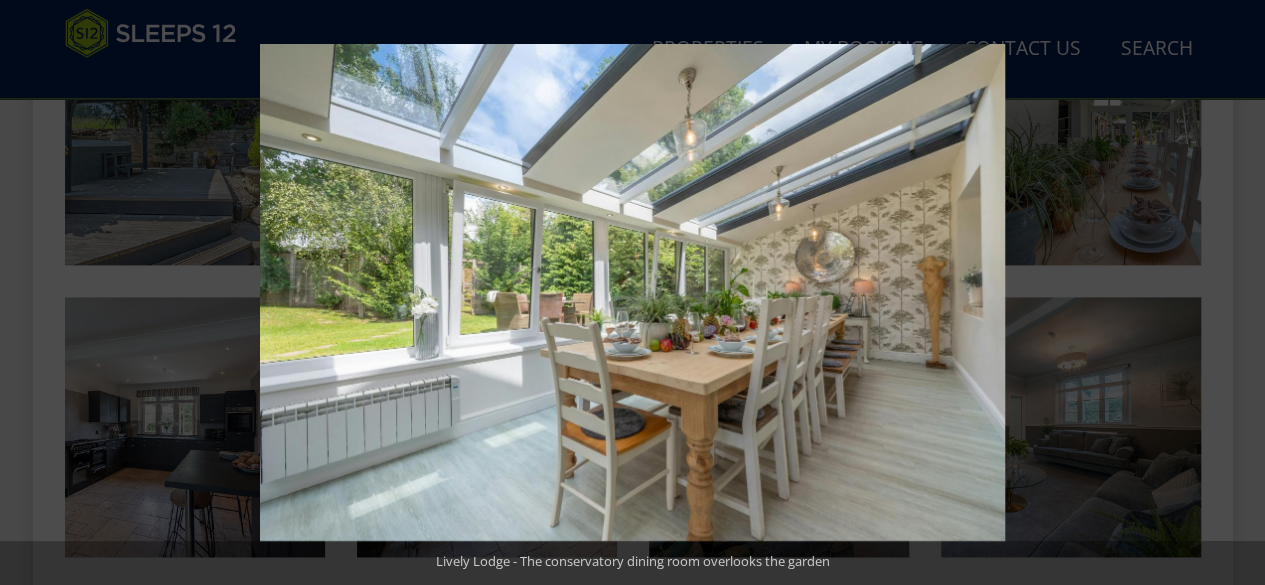 click at bounding box center [35, 293] 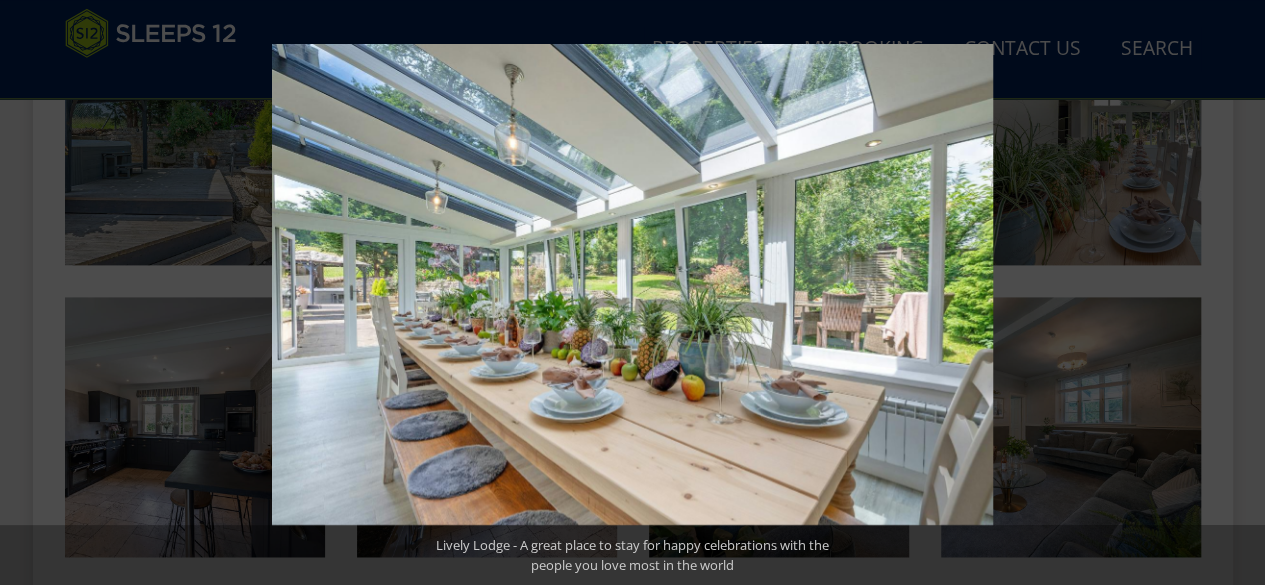 click at bounding box center (35, 293) 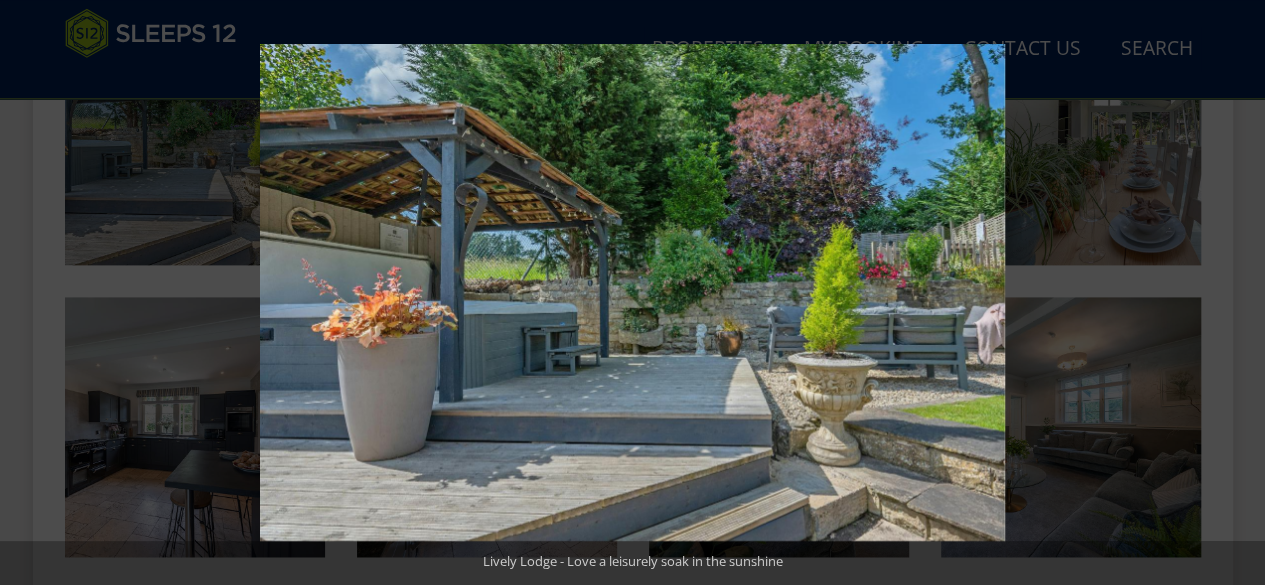 click at bounding box center (35, 293) 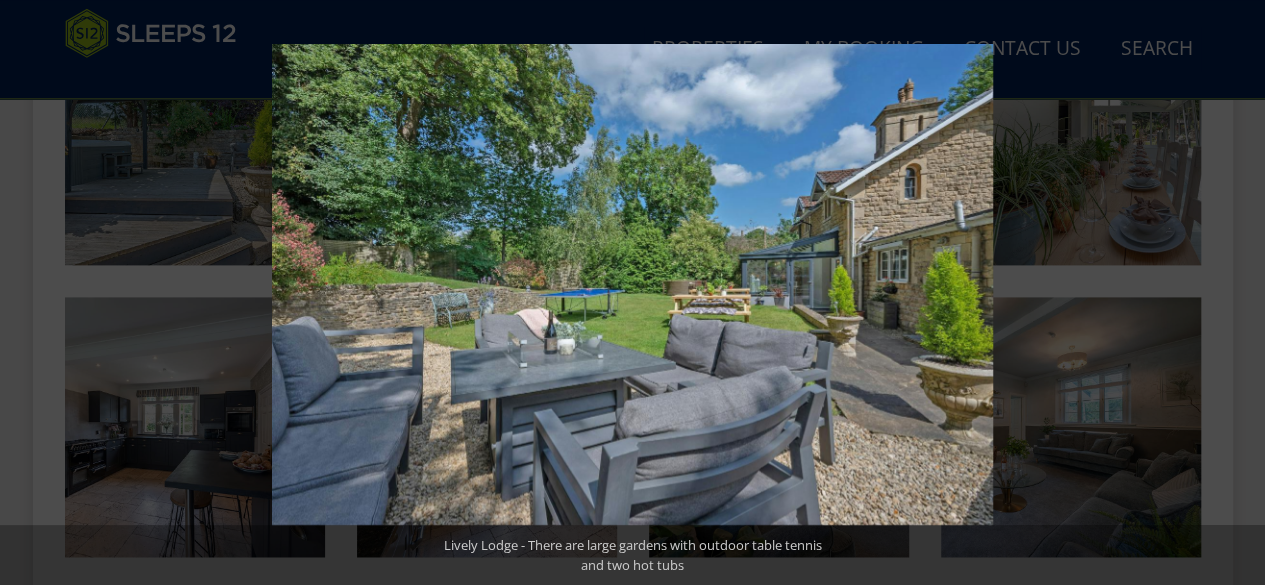 click at bounding box center (35, 293) 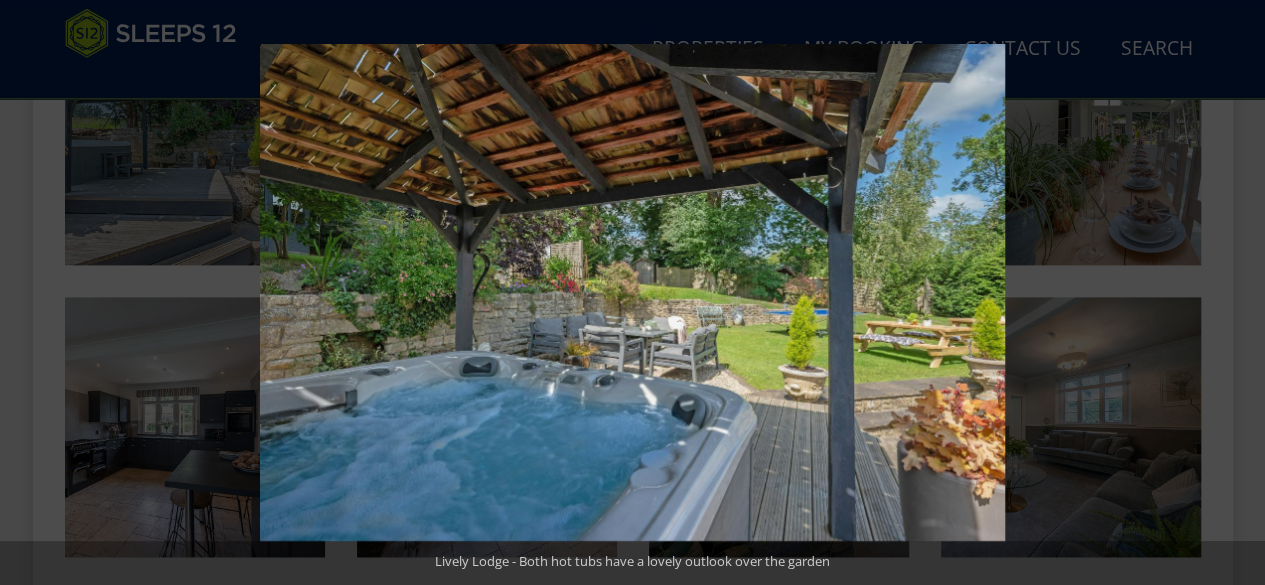 click at bounding box center (35, 293) 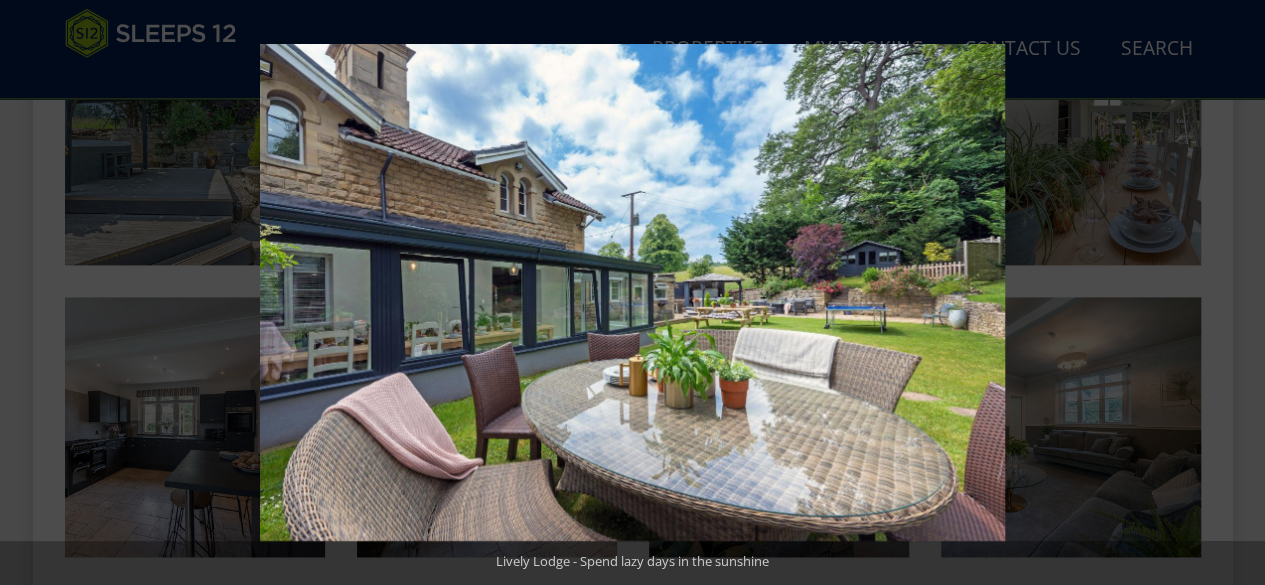 click at bounding box center (35, 293) 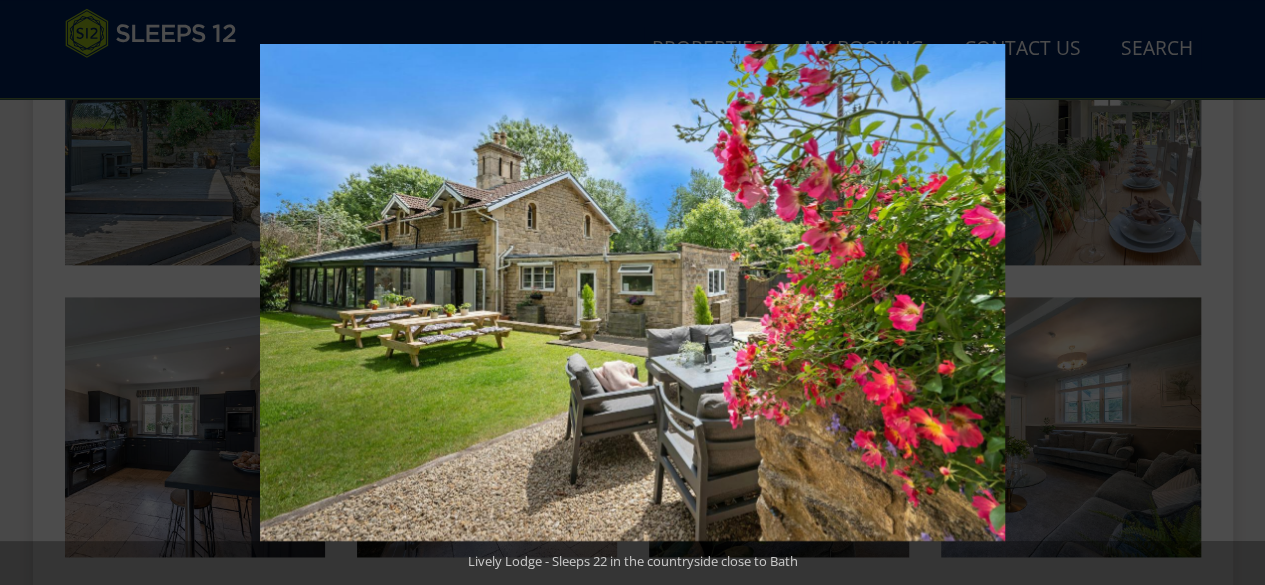 click at bounding box center (35, 293) 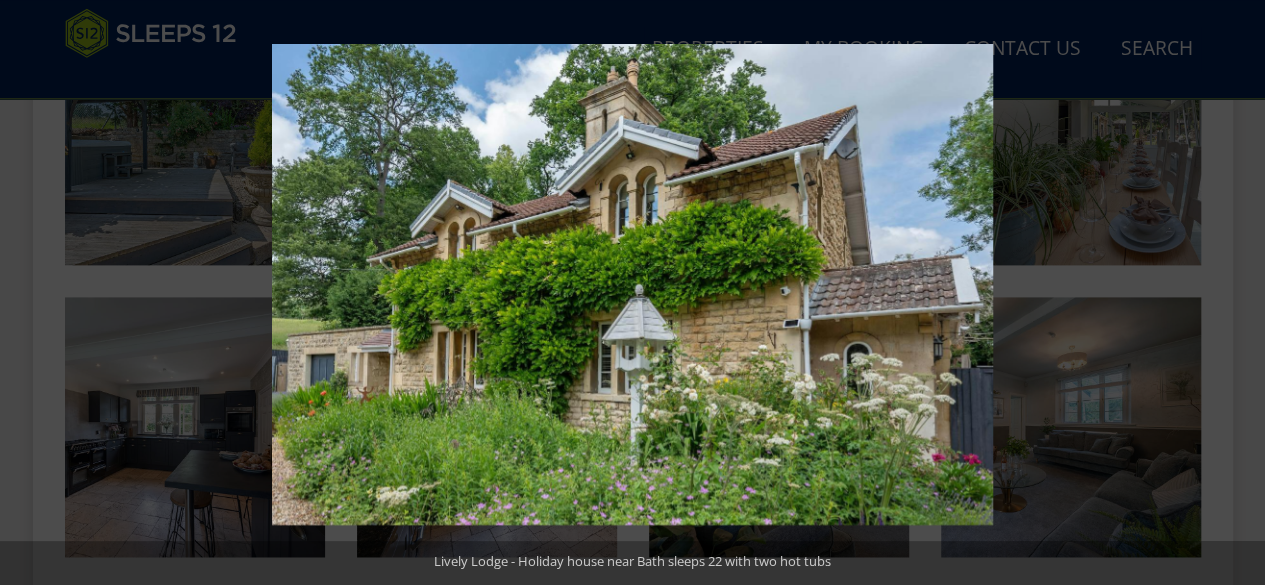 click at bounding box center (35, 293) 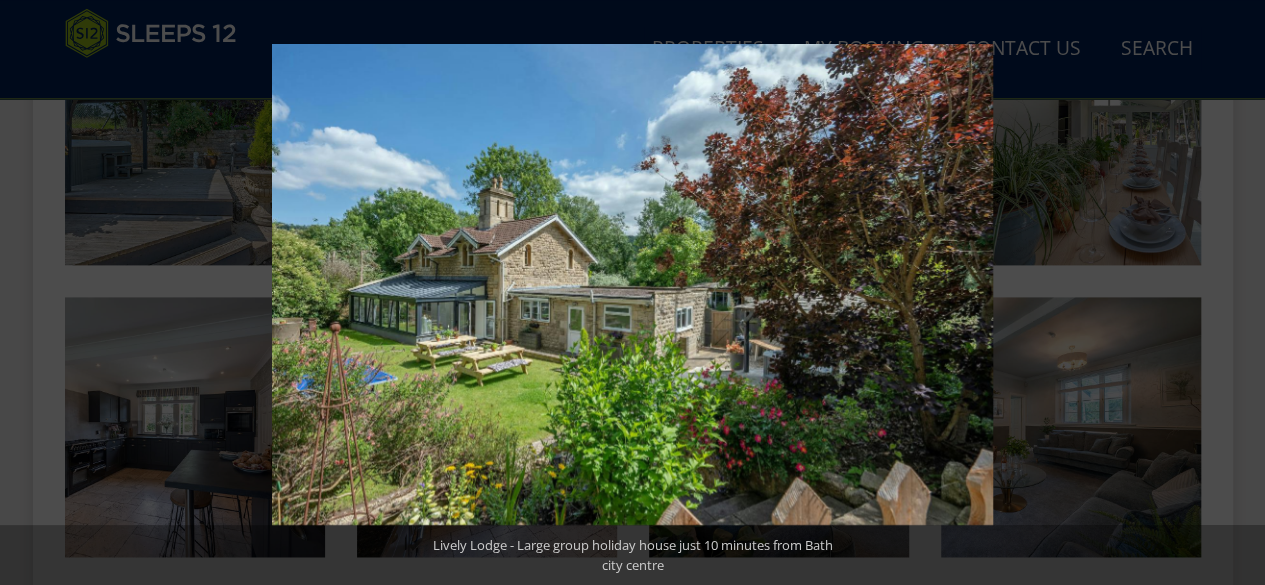 click at bounding box center [35, 293] 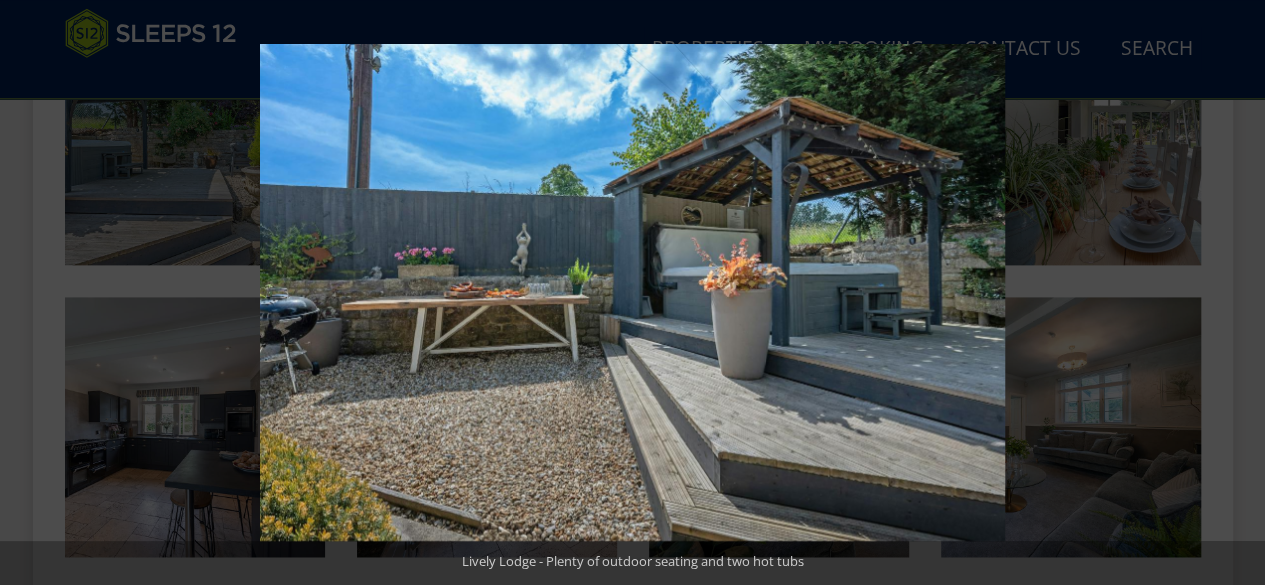click at bounding box center [35, 293] 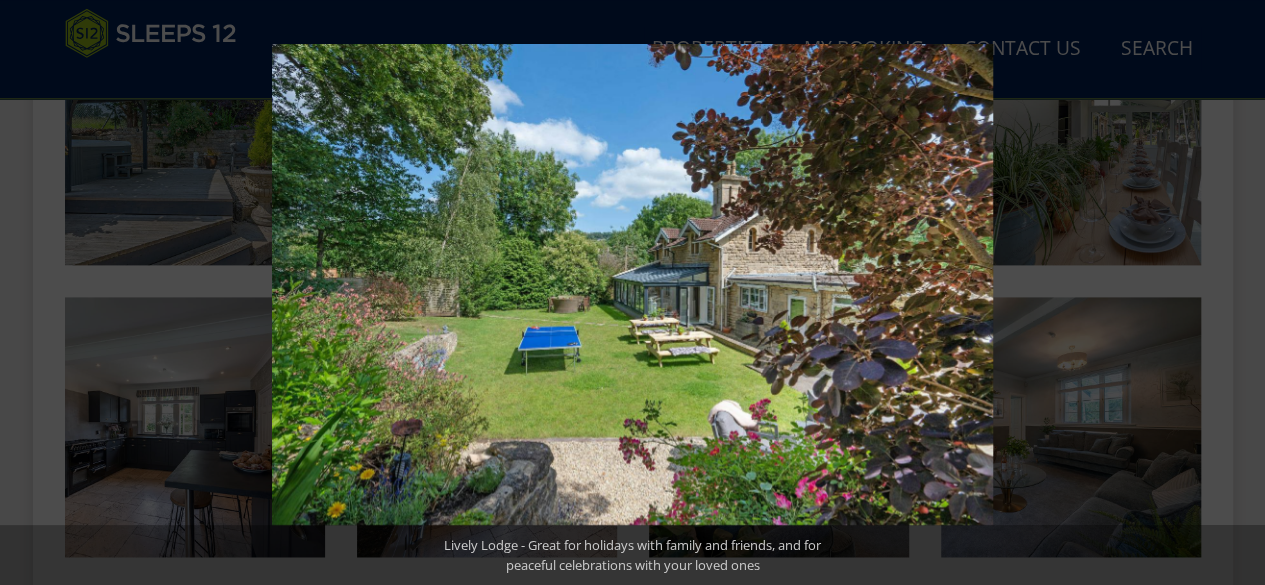 click at bounding box center (35, 293) 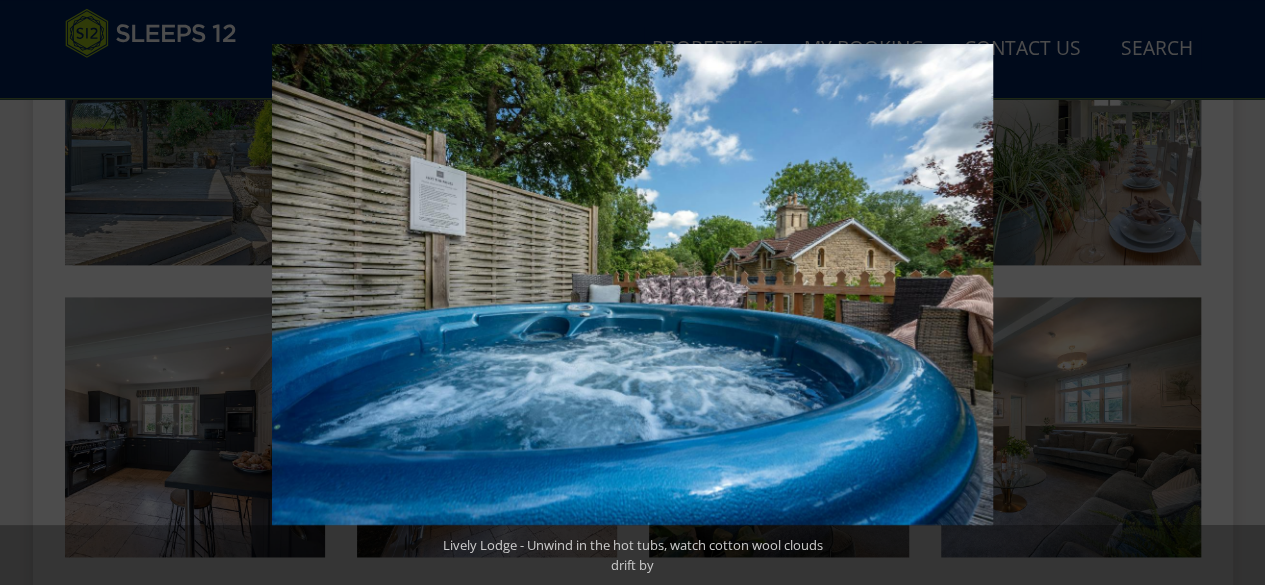 click at bounding box center (35, 293) 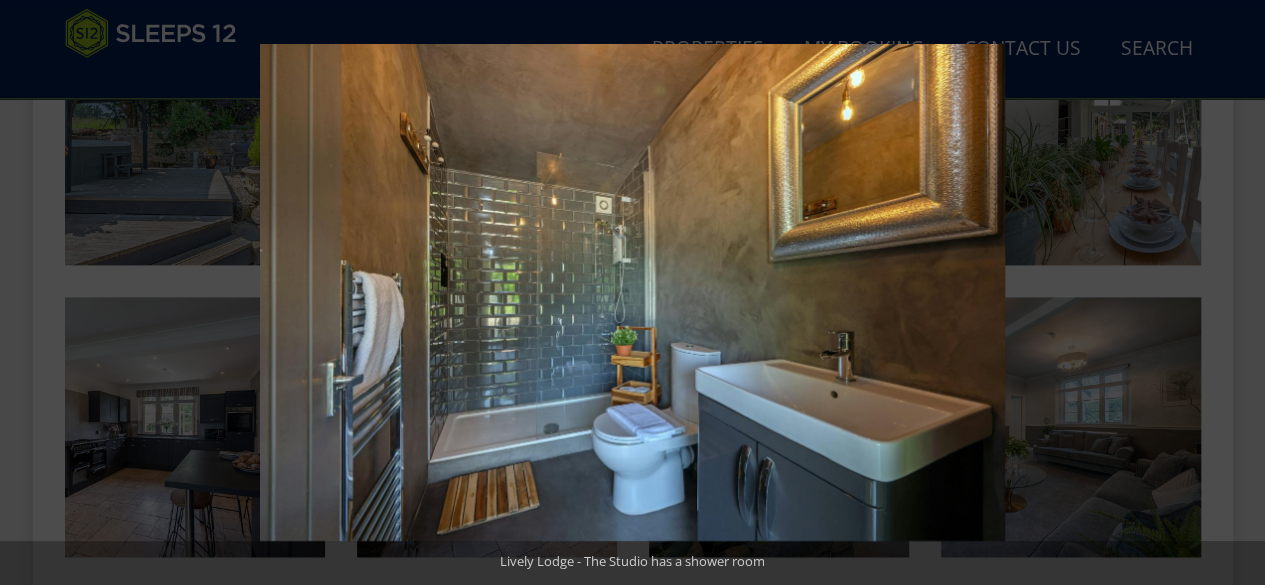 click at bounding box center (35, 293) 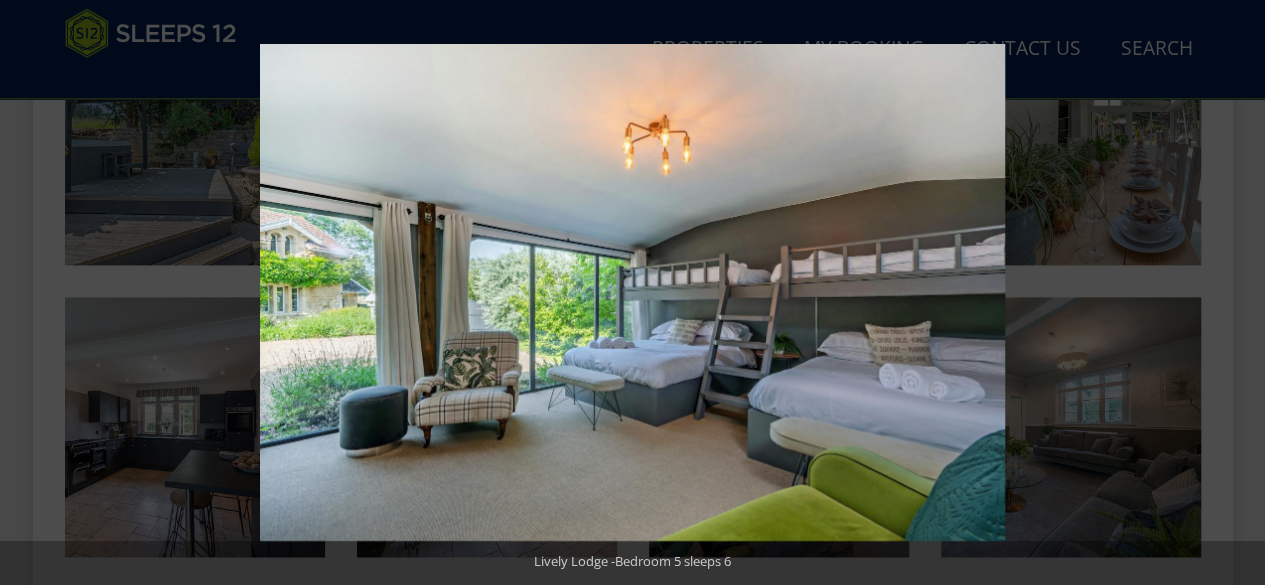 click at bounding box center (35, 293) 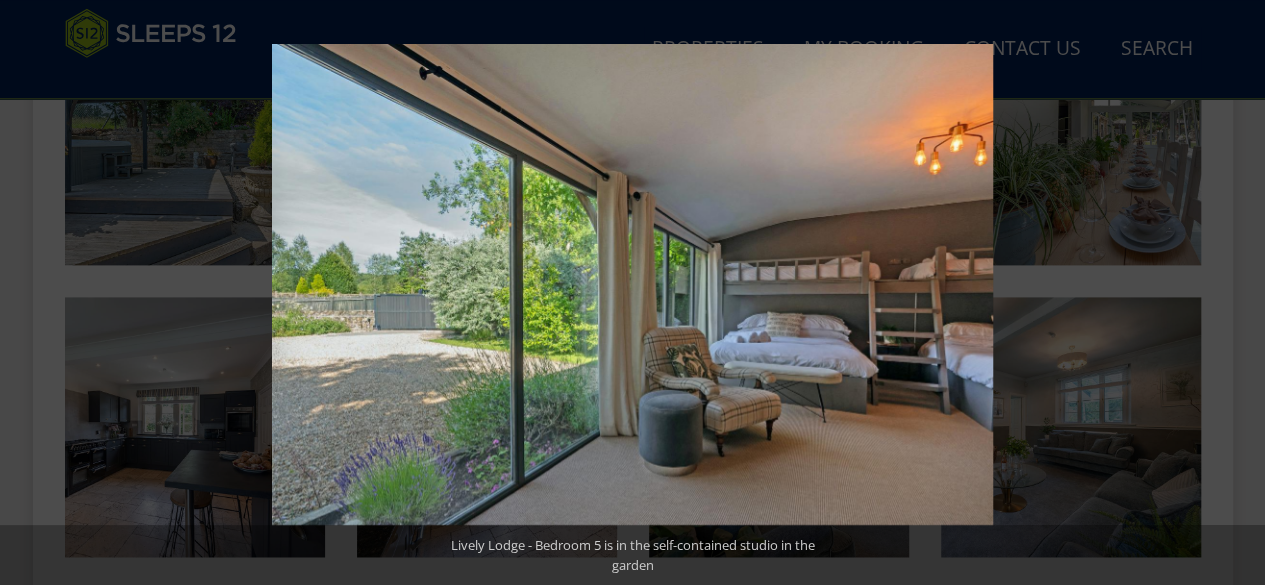 click at bounding box center (35, 293) 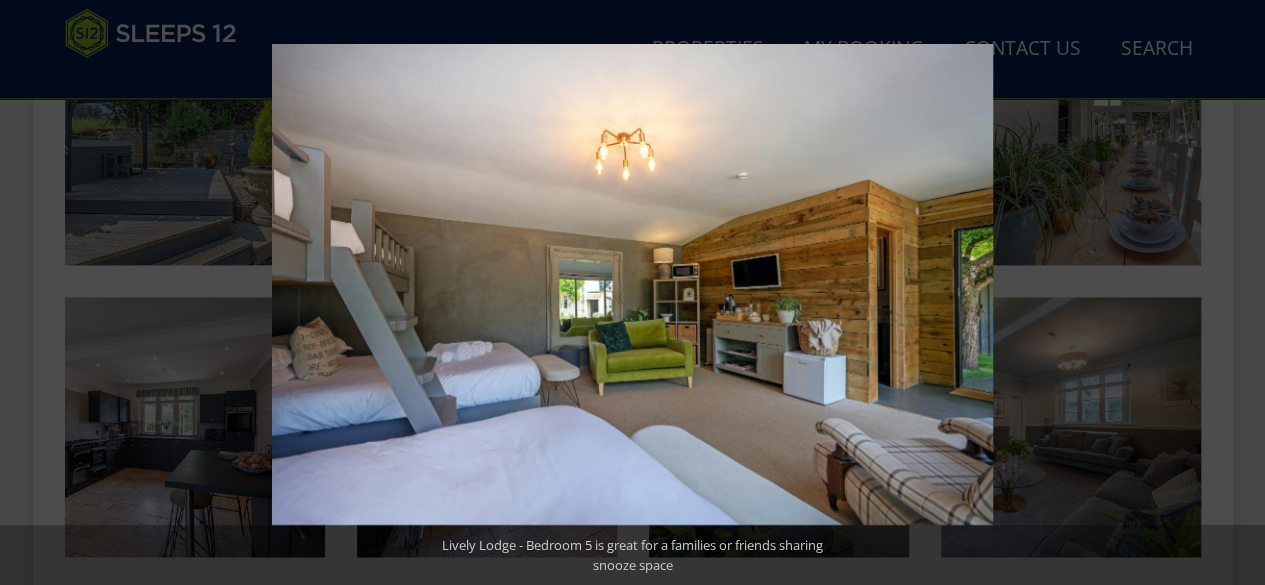 click at bounding box center (35, 293) 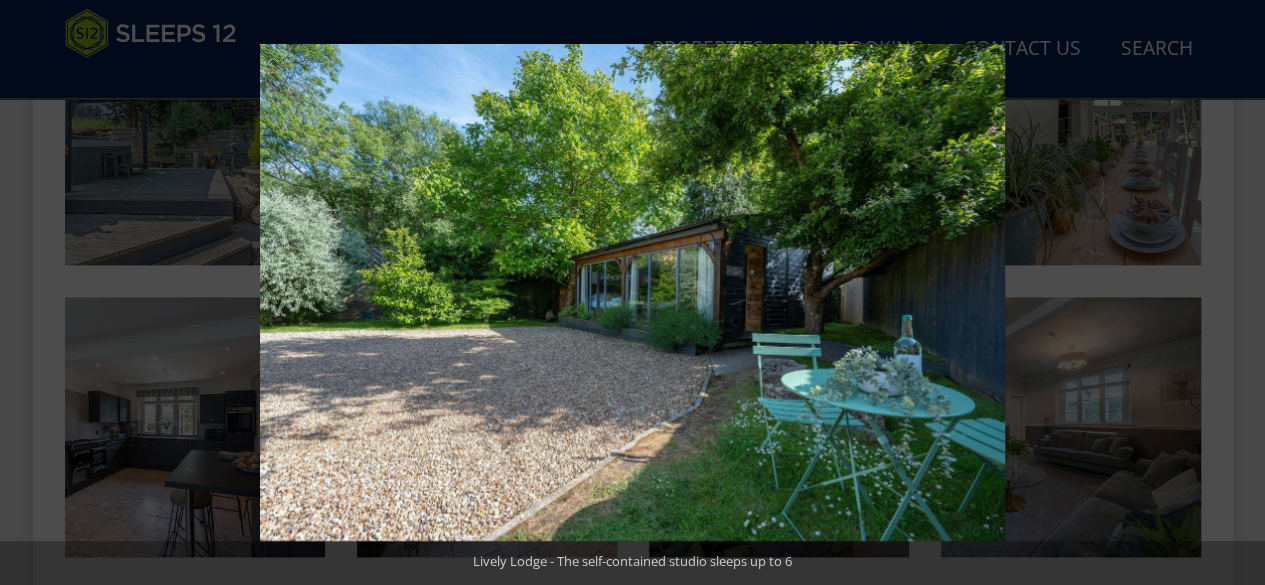 click at bounding box center (35, 293) 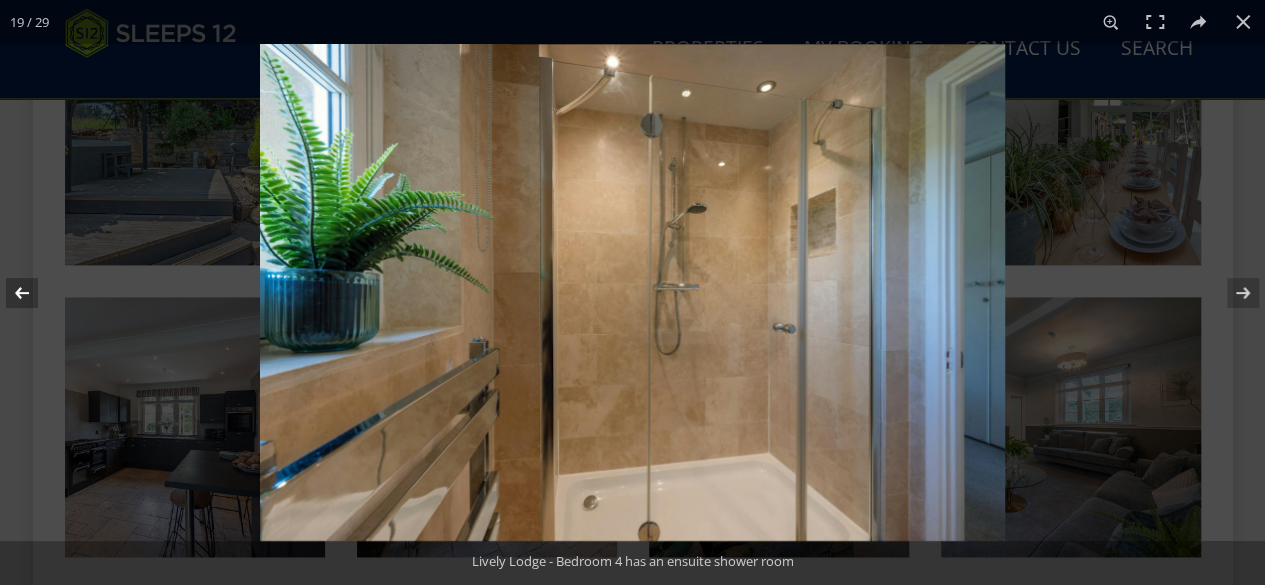 click at bounding box center (35, 293) 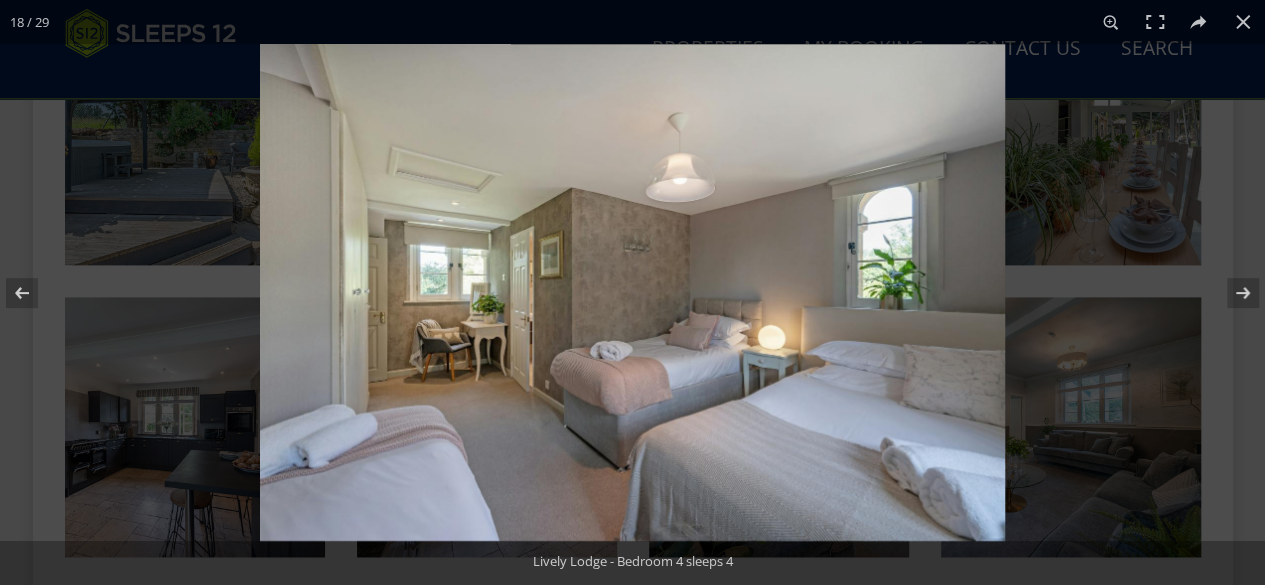 click at bounding box center [632, 292] 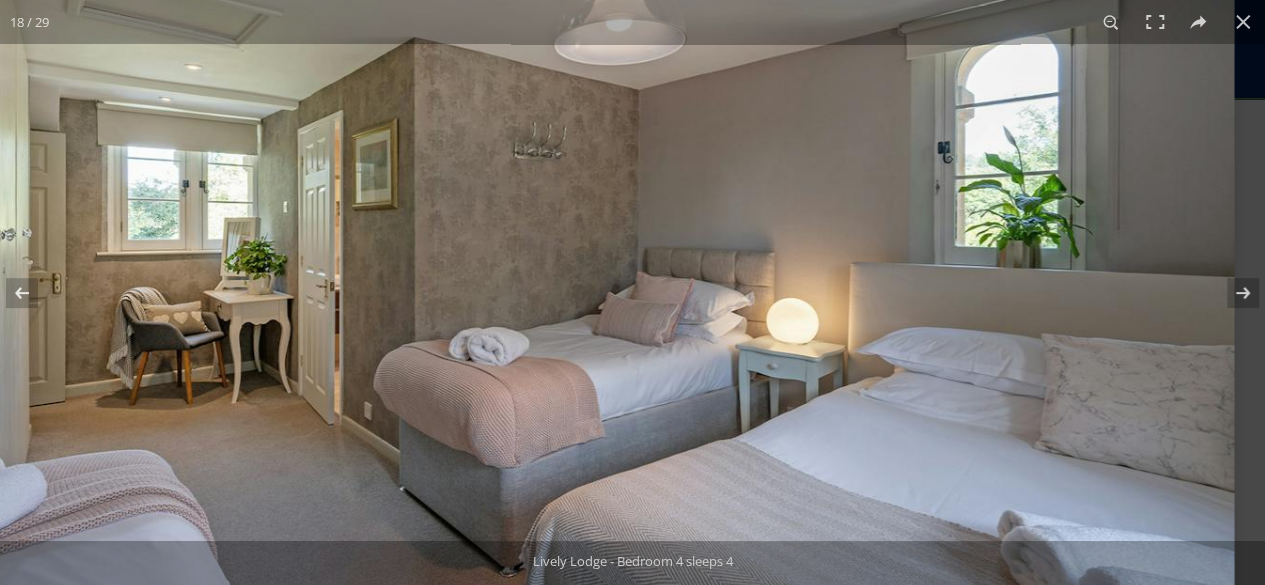click at bounding box center [529, 236] 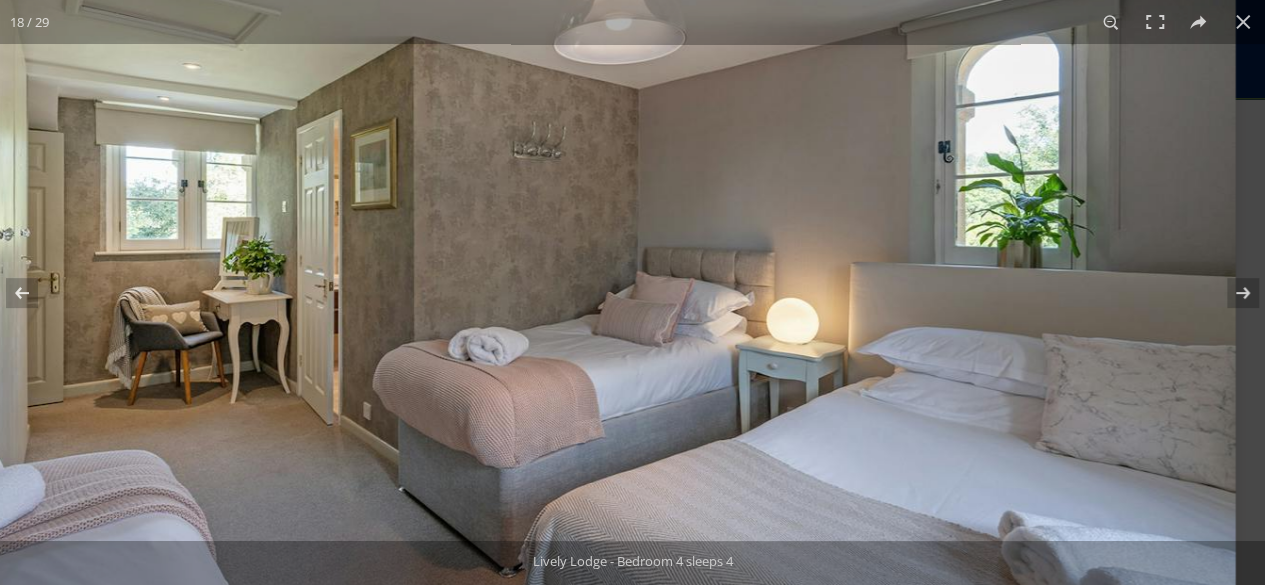 click at bounding box center [528, 235] 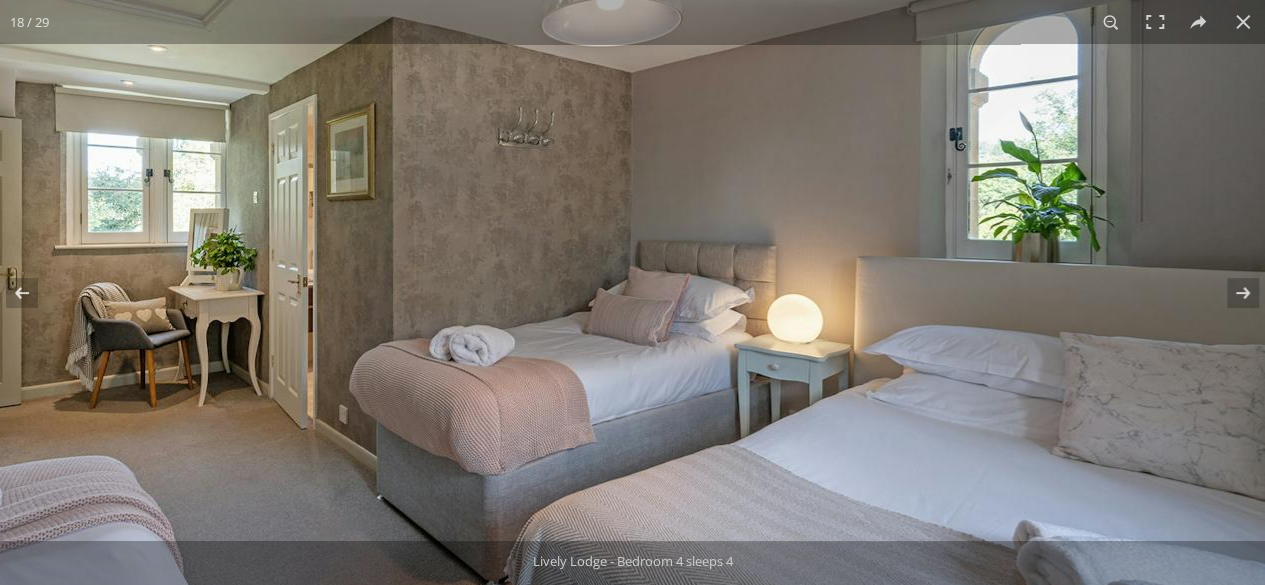 click at bounding box center (515, 228) 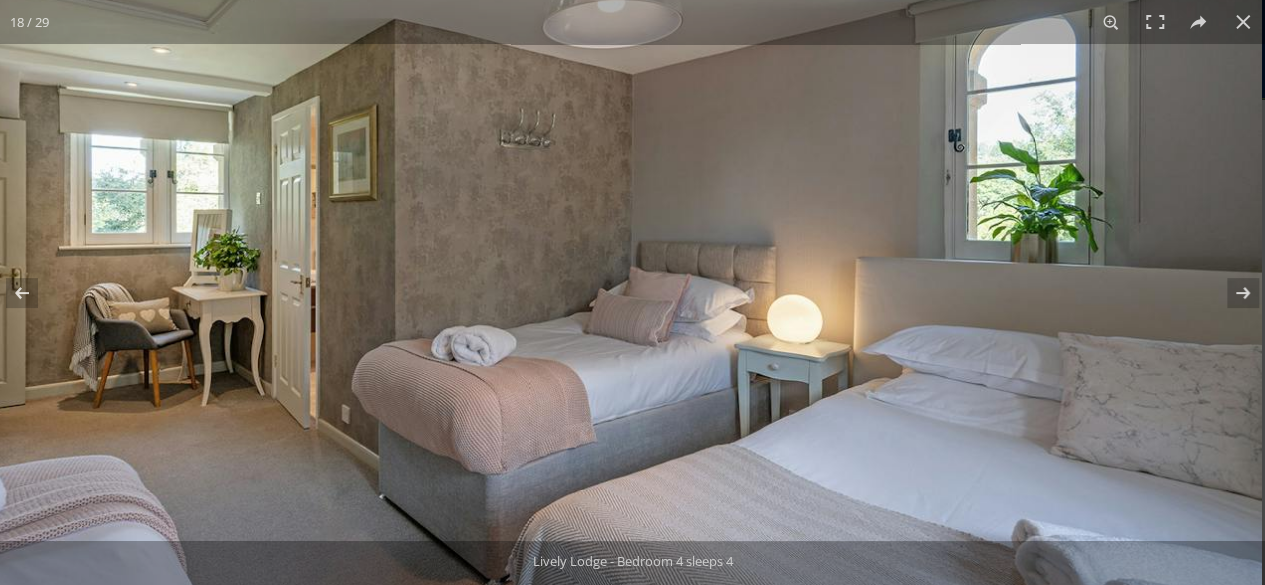 click at bounding box center [516, 229] 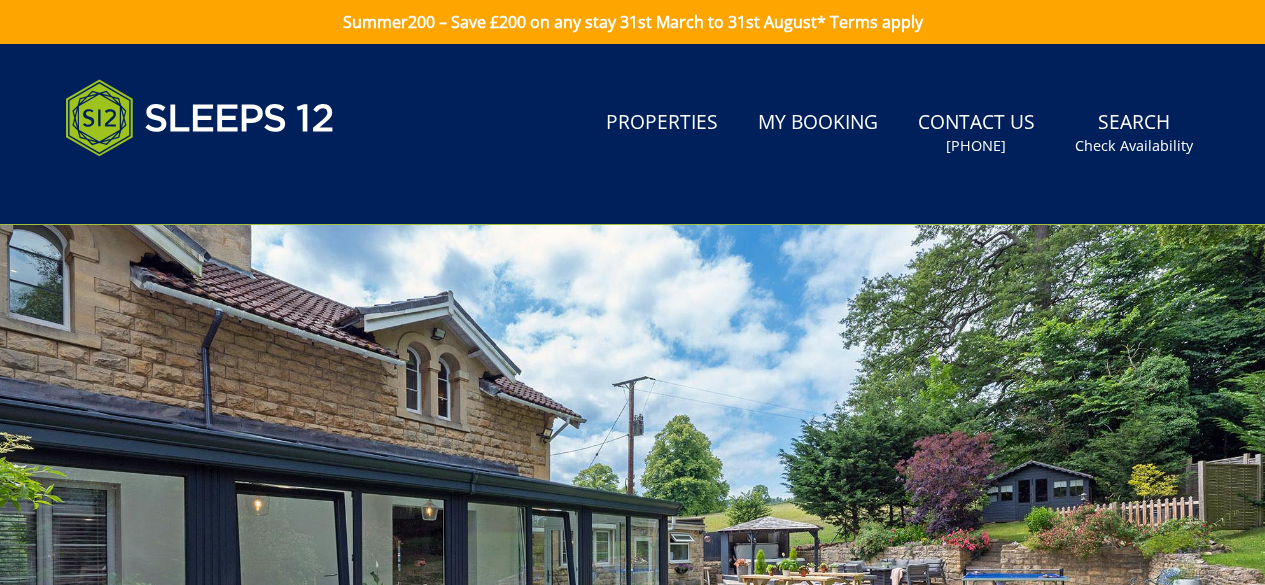 scroll, scrollTop: 0, scrollLeft: 0, axis: both 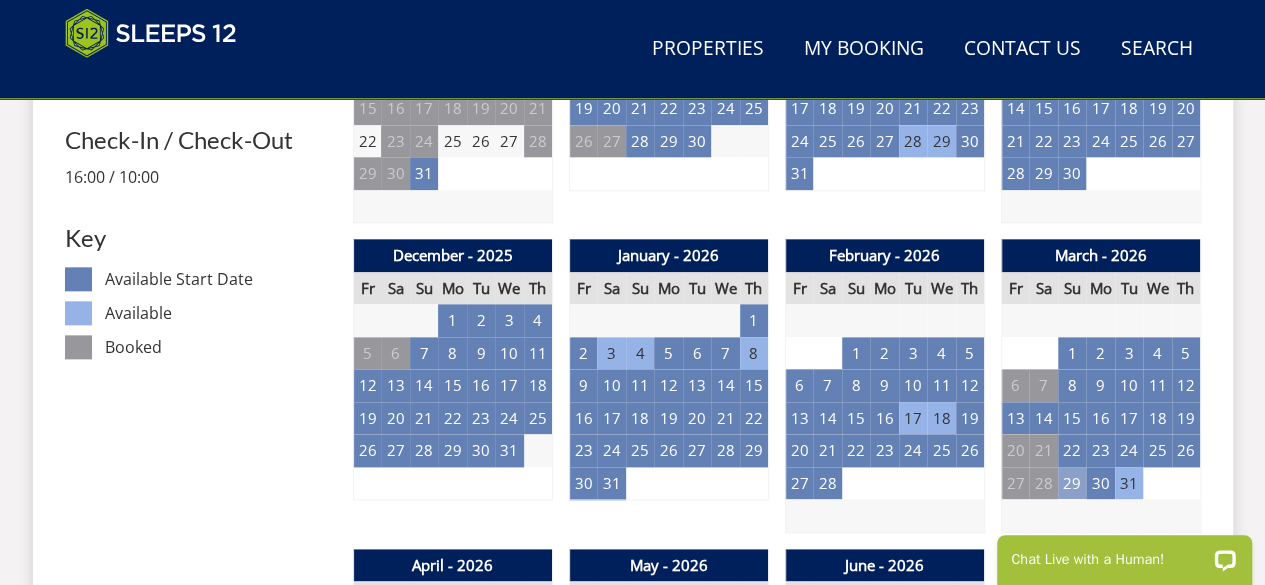 click on "29" at bounding box center [1072, 483] 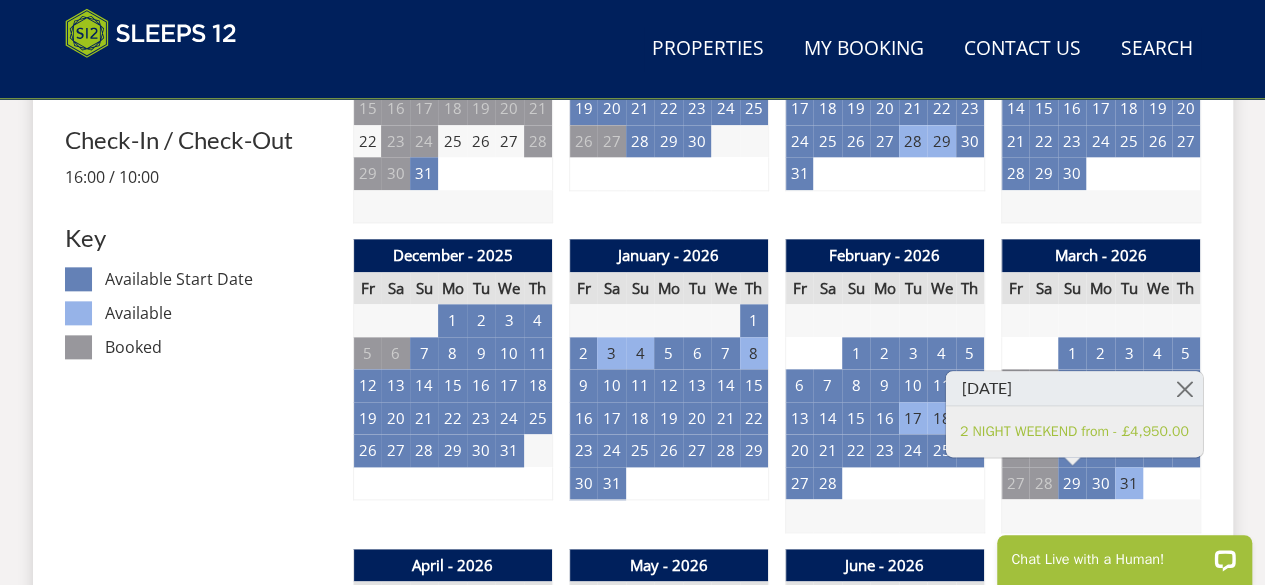 click on "31" at bounding box center [1129, 483] 